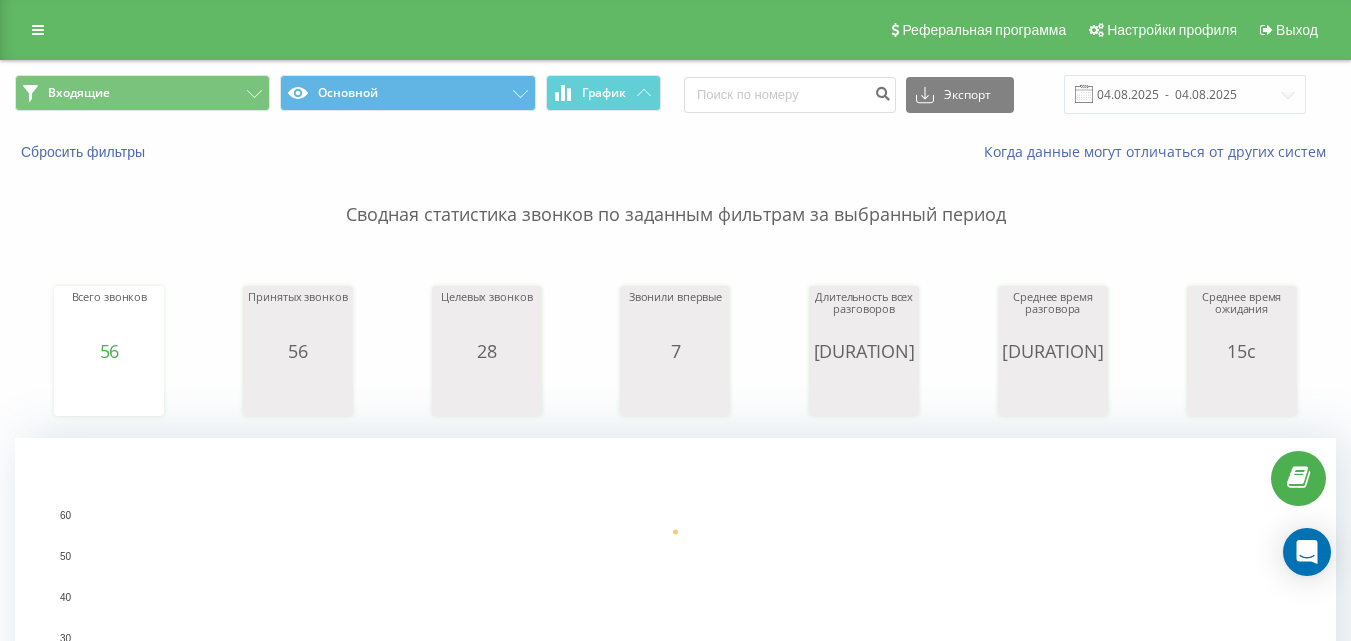 scroll, scrollTop: 0, scrollLeft: 0, axis: both 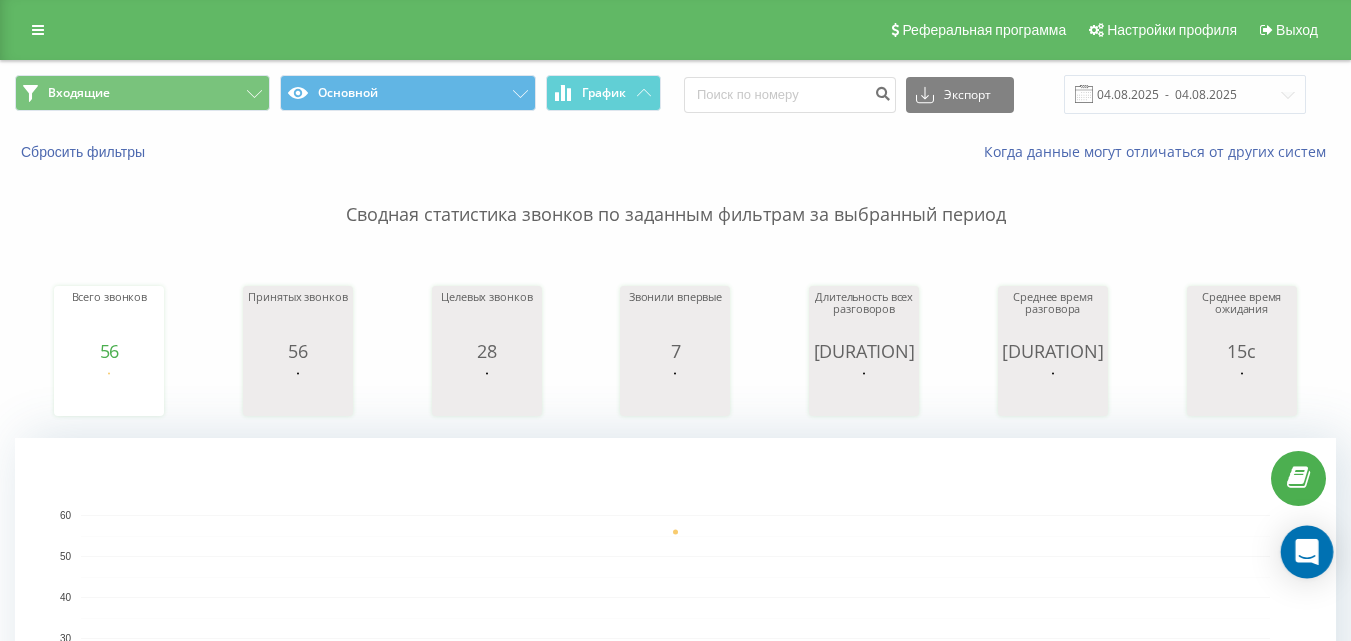 click at bounding box center (1307, 552) 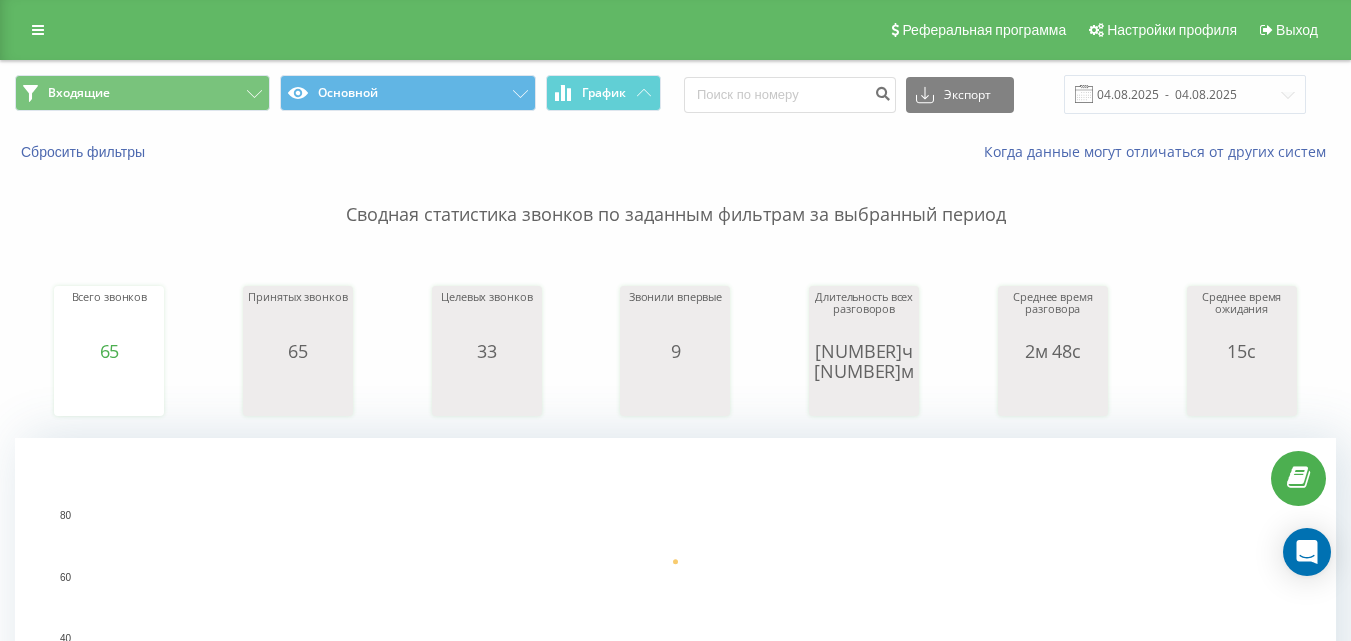 scroll, scrollTop: 0, scrollLeft: 0, axis: both 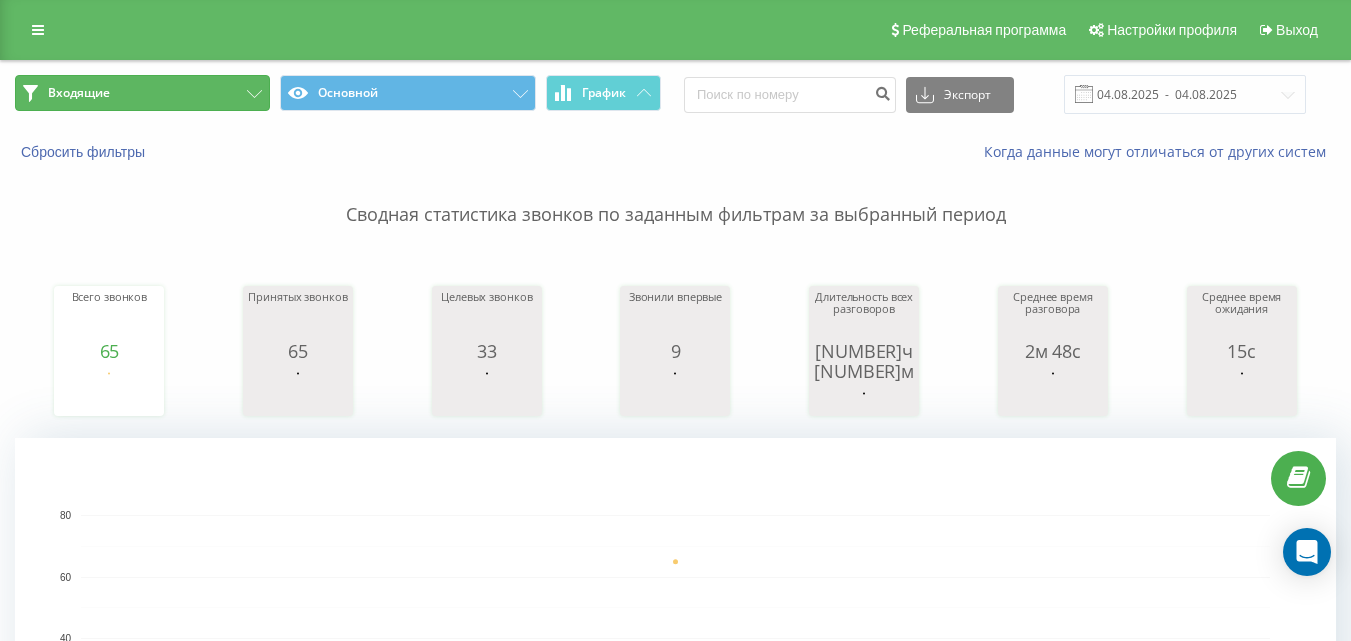click on "Входящие" at bounding box center (142, 93) 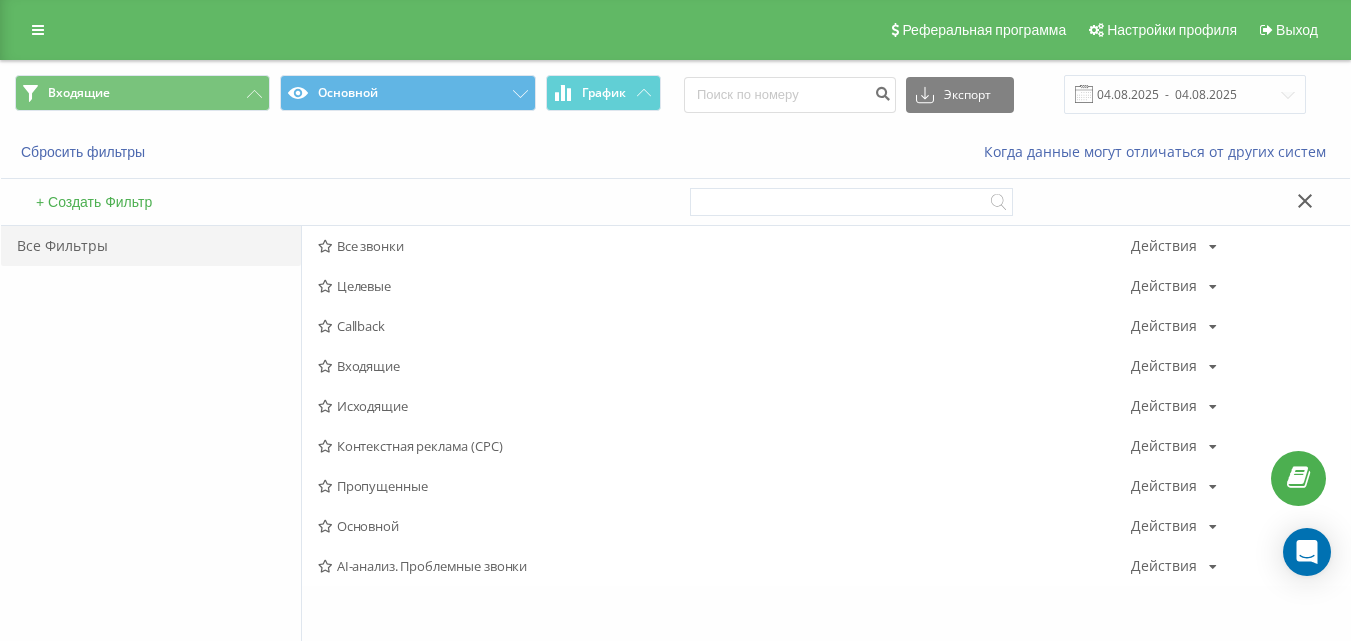 click on "Исходящие" at bounding box center [724, 406] 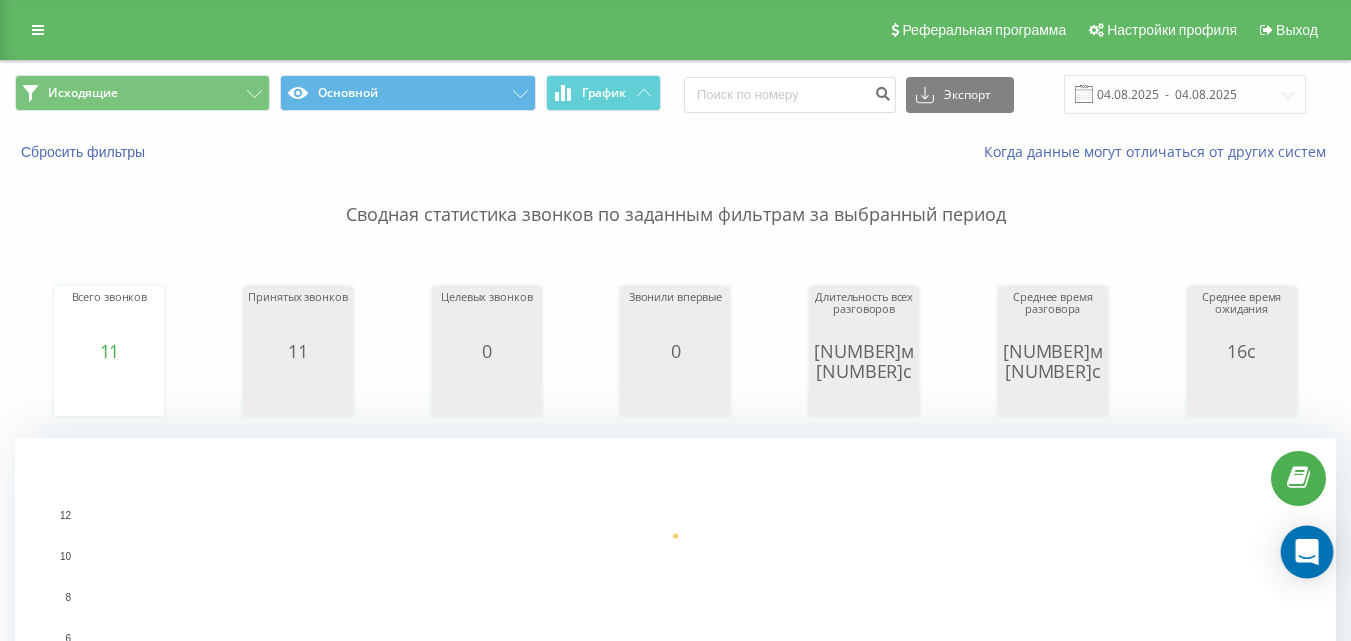 click 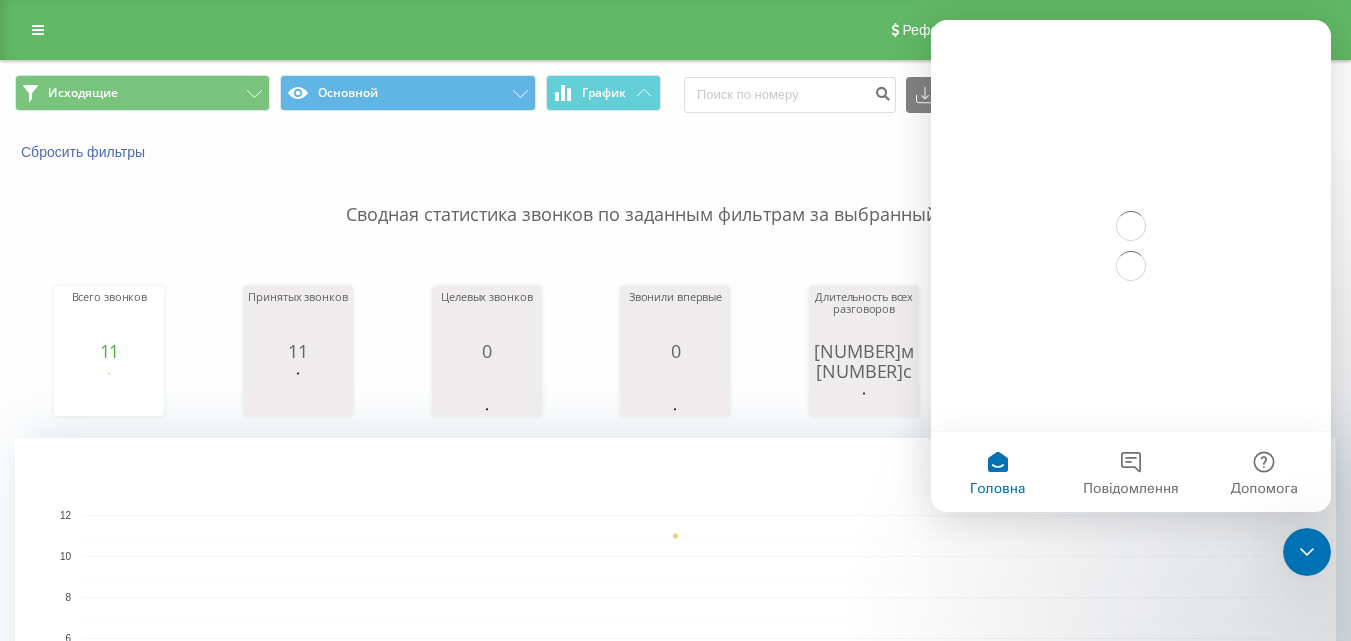 scroll, scrollTop: 0, scrollLeft: 0, axis: both 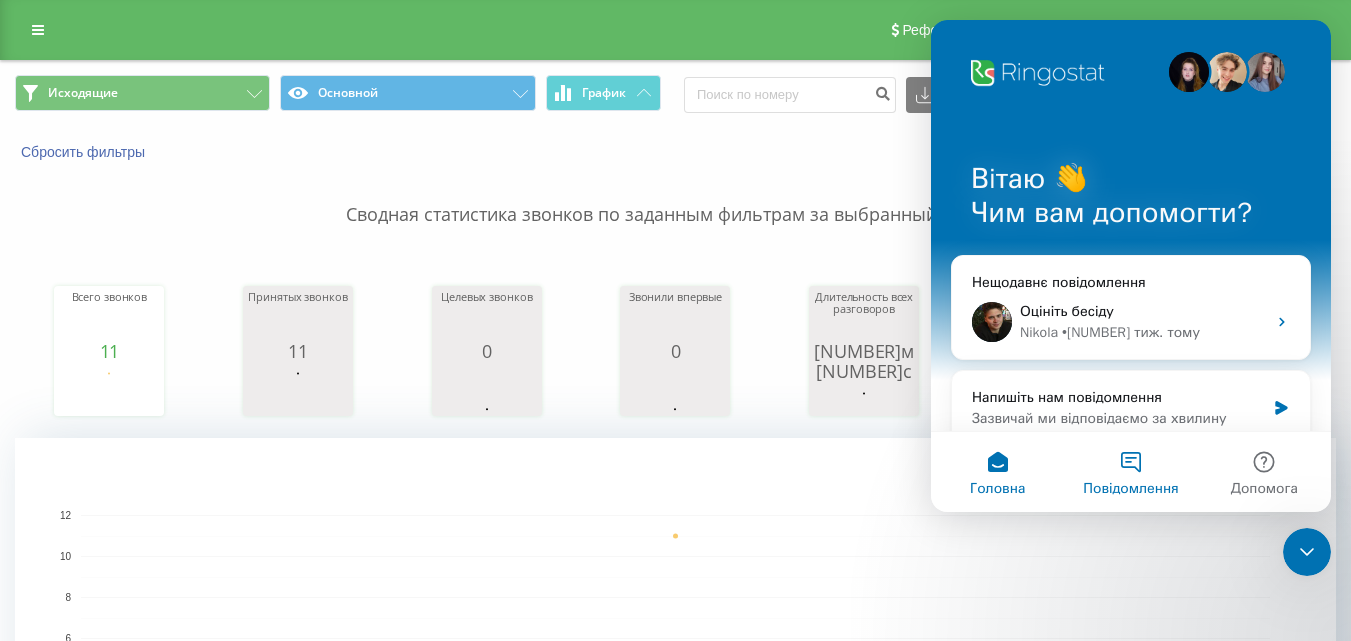 click on "Повідомлення" at bounding box center (1130, 489) 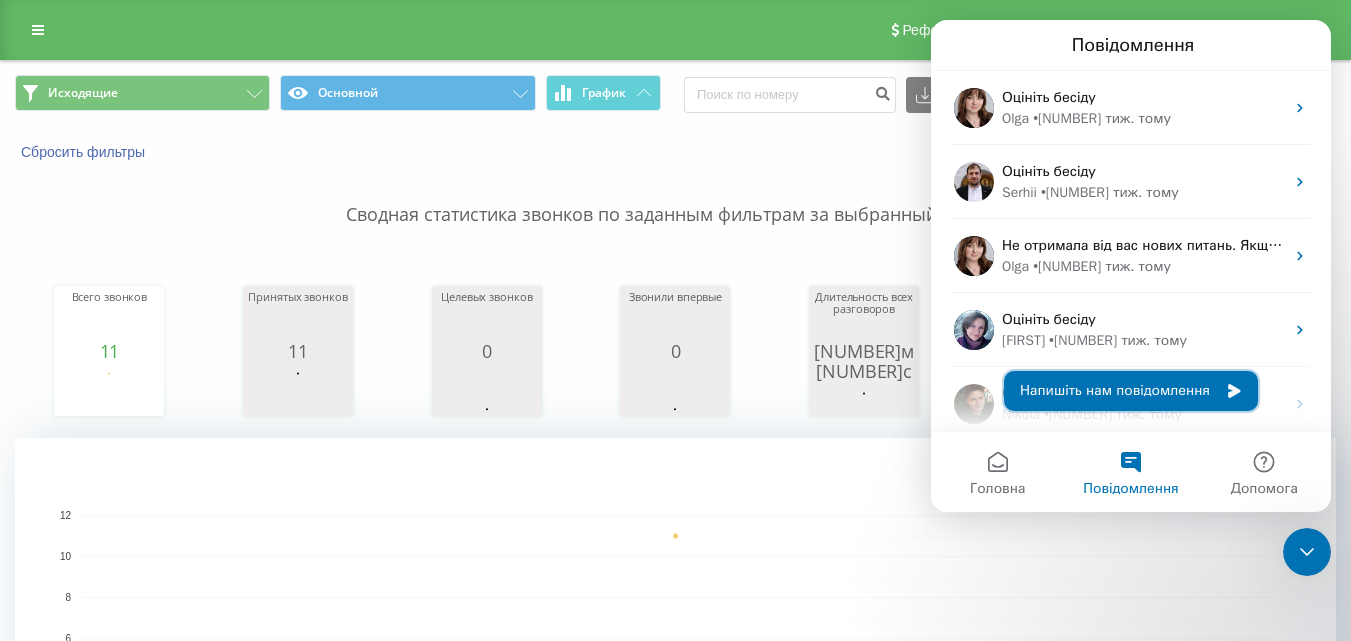click on "Напишіть нам повідомлення" at bounding box center [1131, 391] 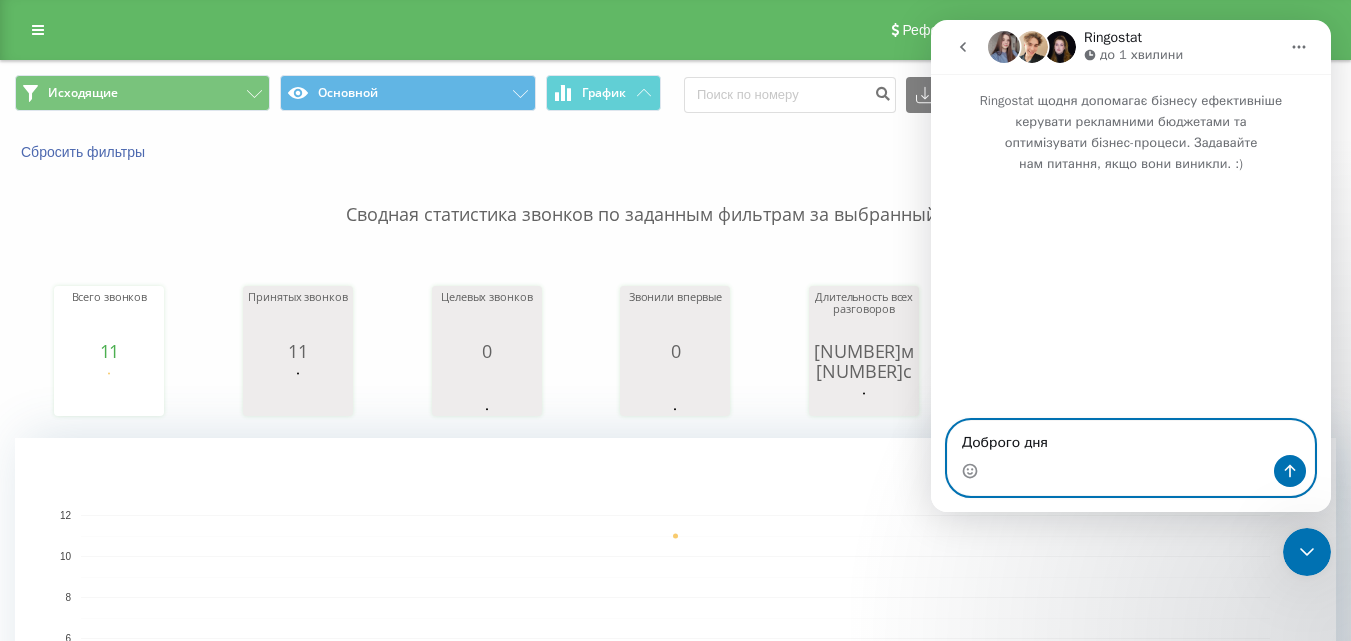 click on "Доброго дня" at bounding box center [1131, 438] 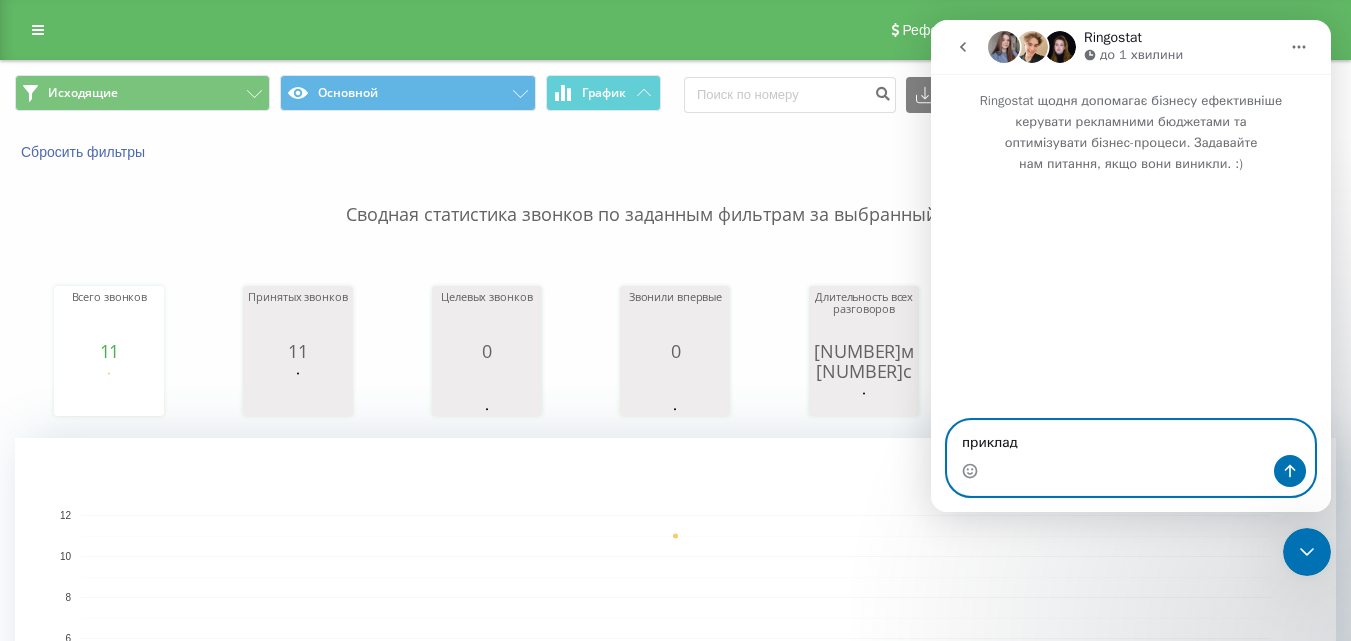 paste on "[PHONE]" 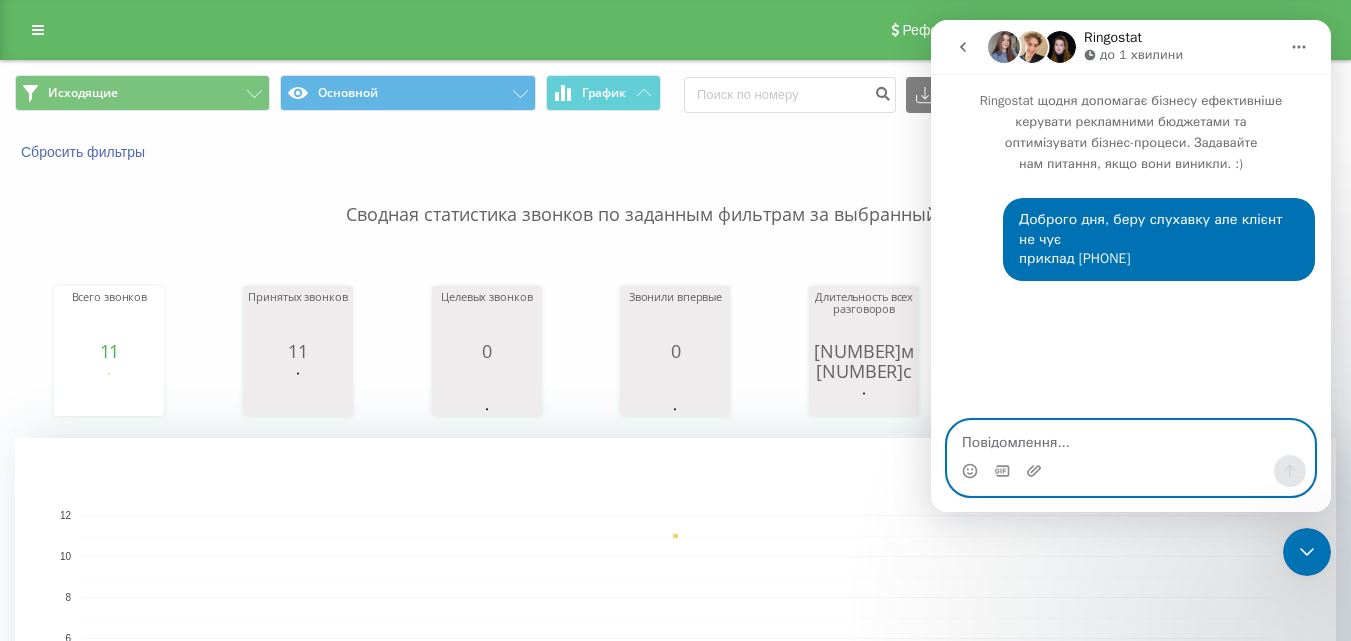type 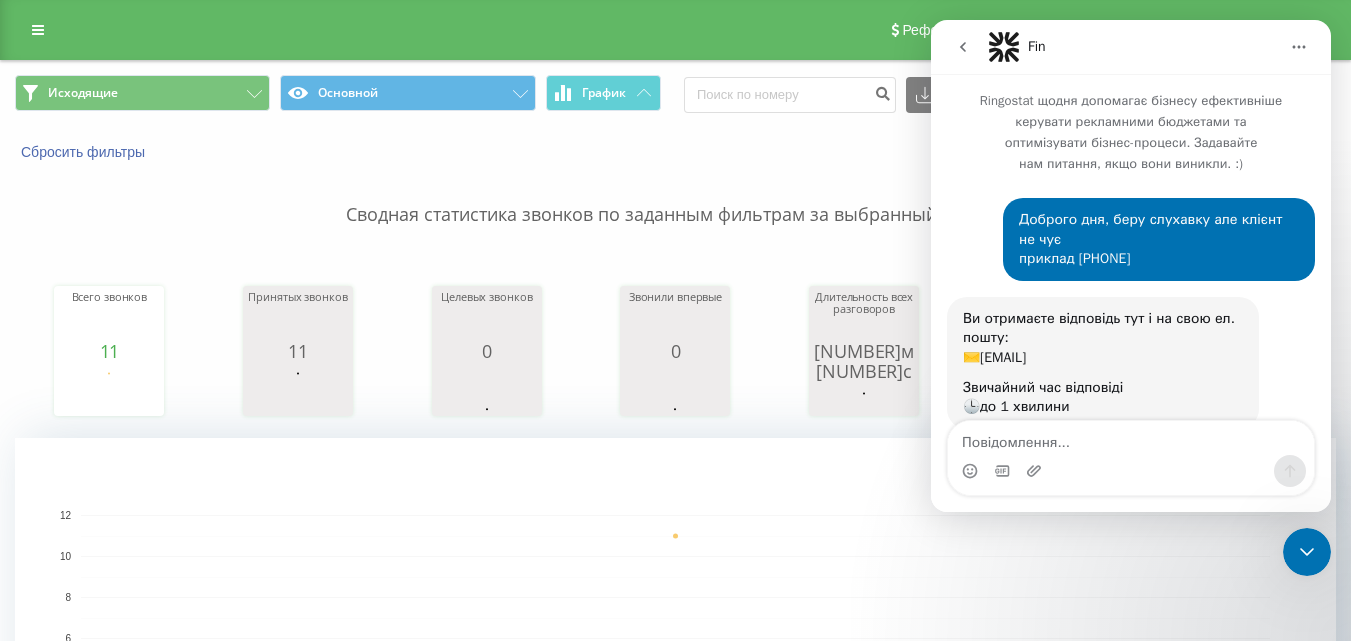 scroll, scrollTop: 48, scrollLeft: 0, axis: vertical 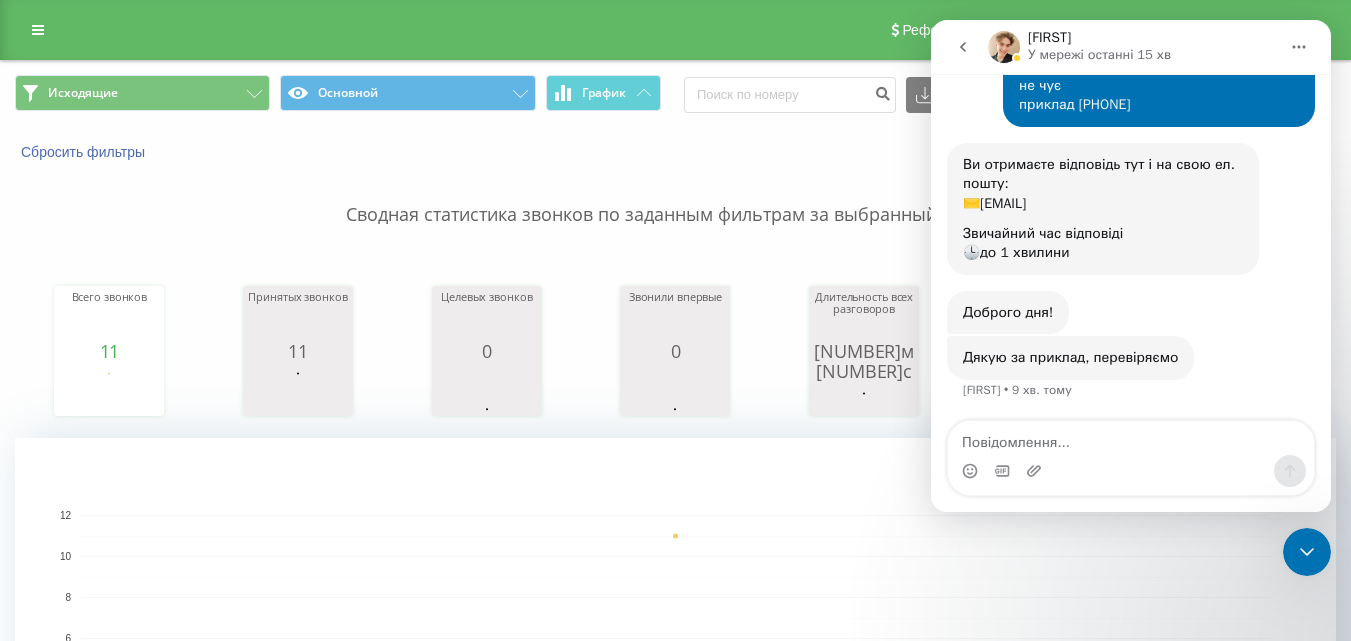 click at bounding box center (1004, 47) 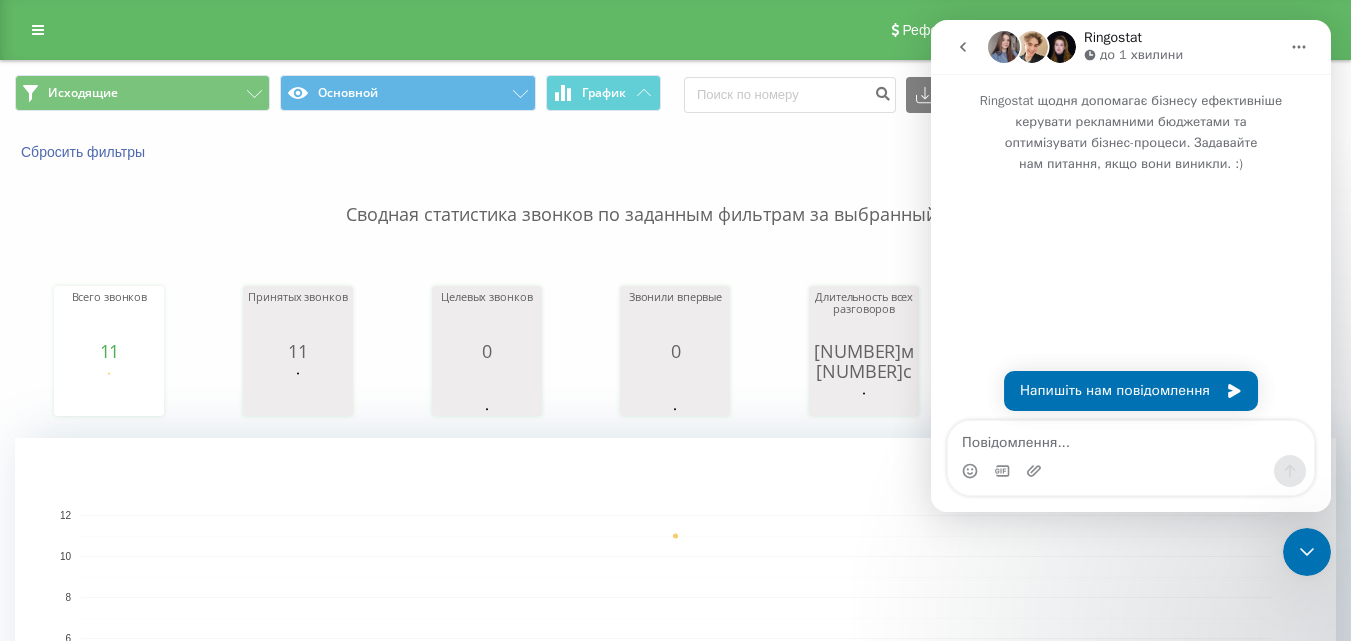 scroll, scrollTop: 0, scrollLeft: 0, axis: both 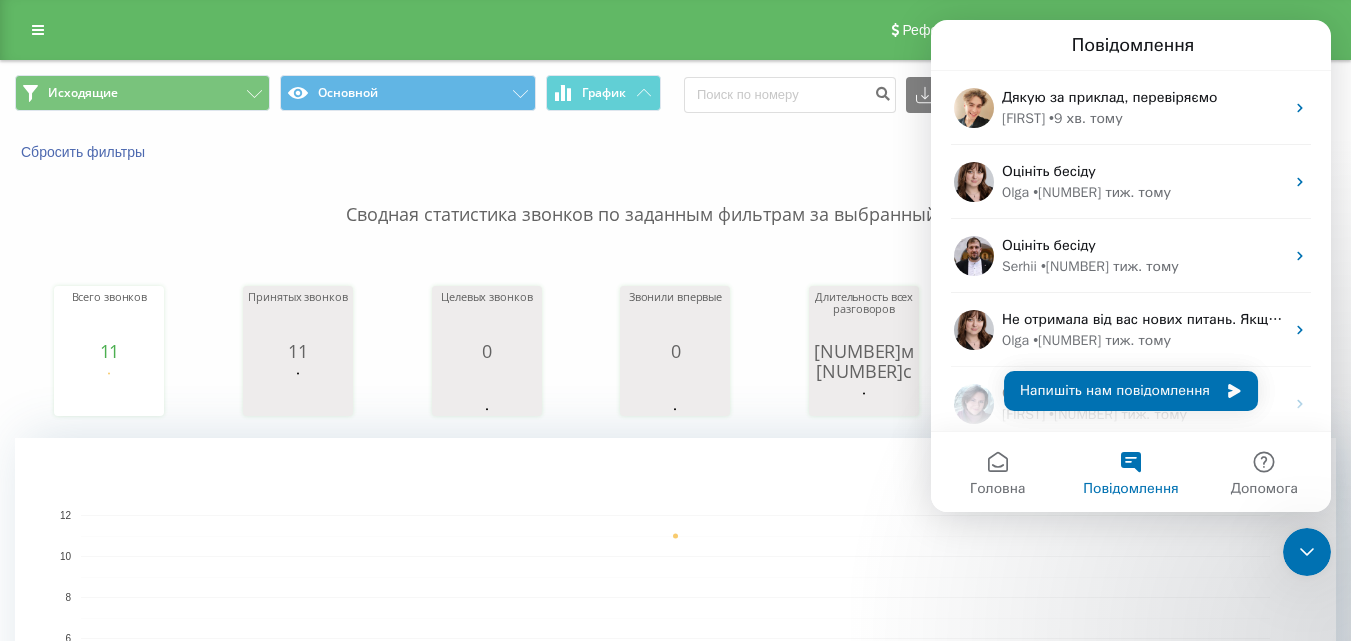 click on "Сводная статистика звонков по заданным фильтрам за выбранный период" at bounding box center [675, 195] 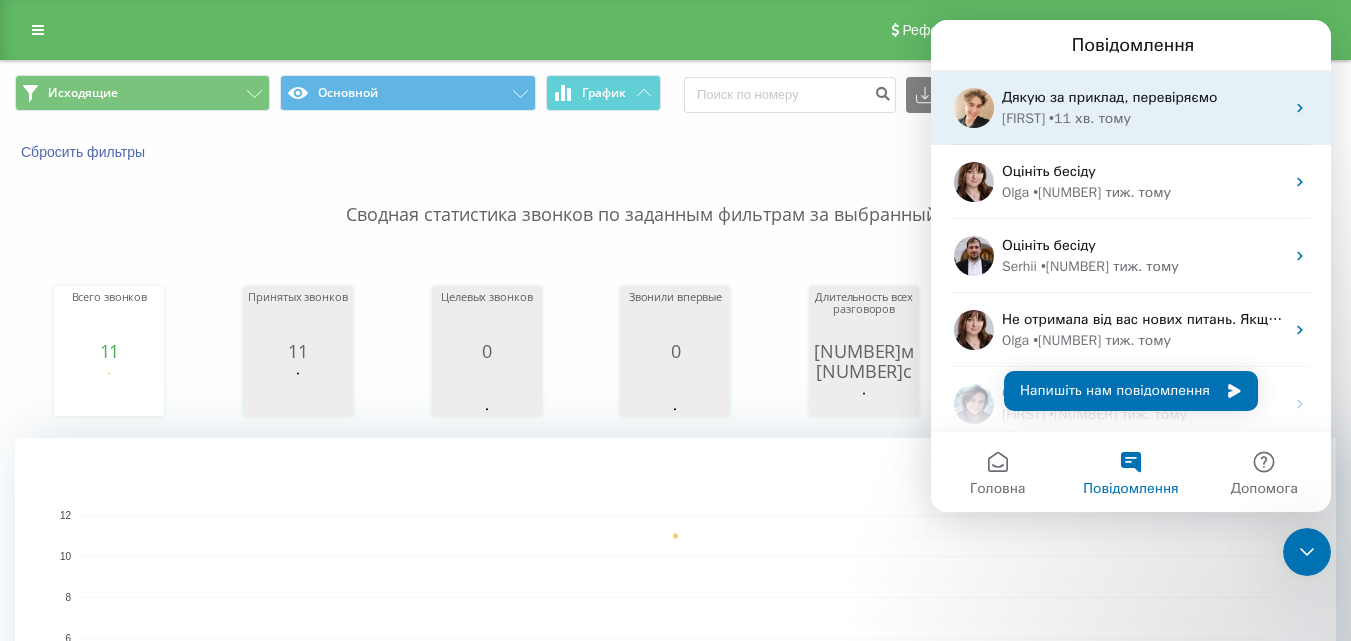 click on "•  11 хв. тому" at bounding box center (1090, 118) 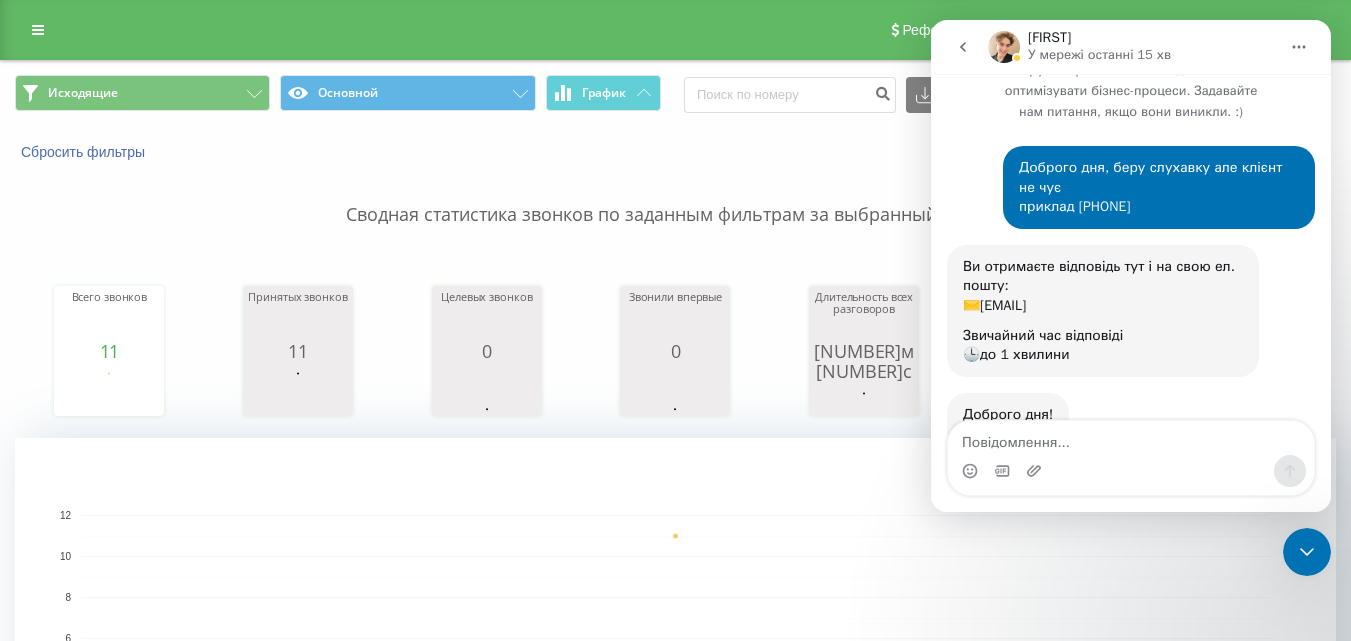 scroll, scrollTop: 154, scrollLeft: 0, axis: vertical 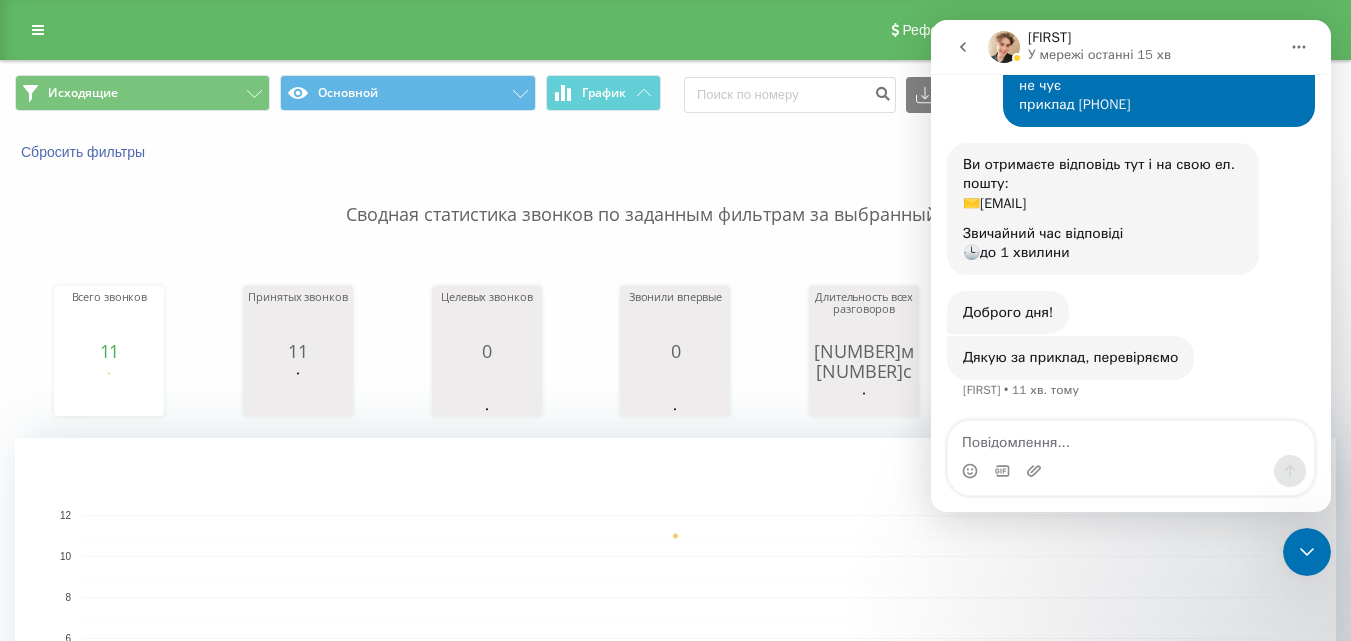 click on "Когда данные могут отличаться от других систем" at bounding box center [928, 152] 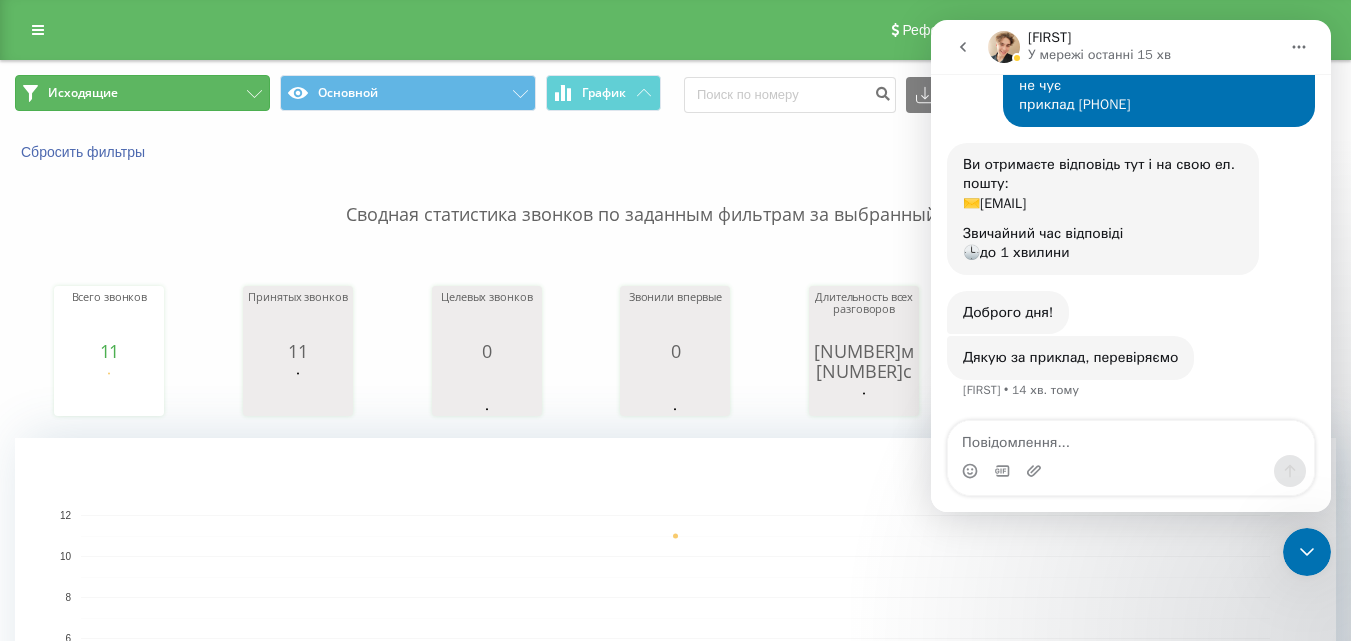 click on "Исходящие" at bounding box center (142, 93) 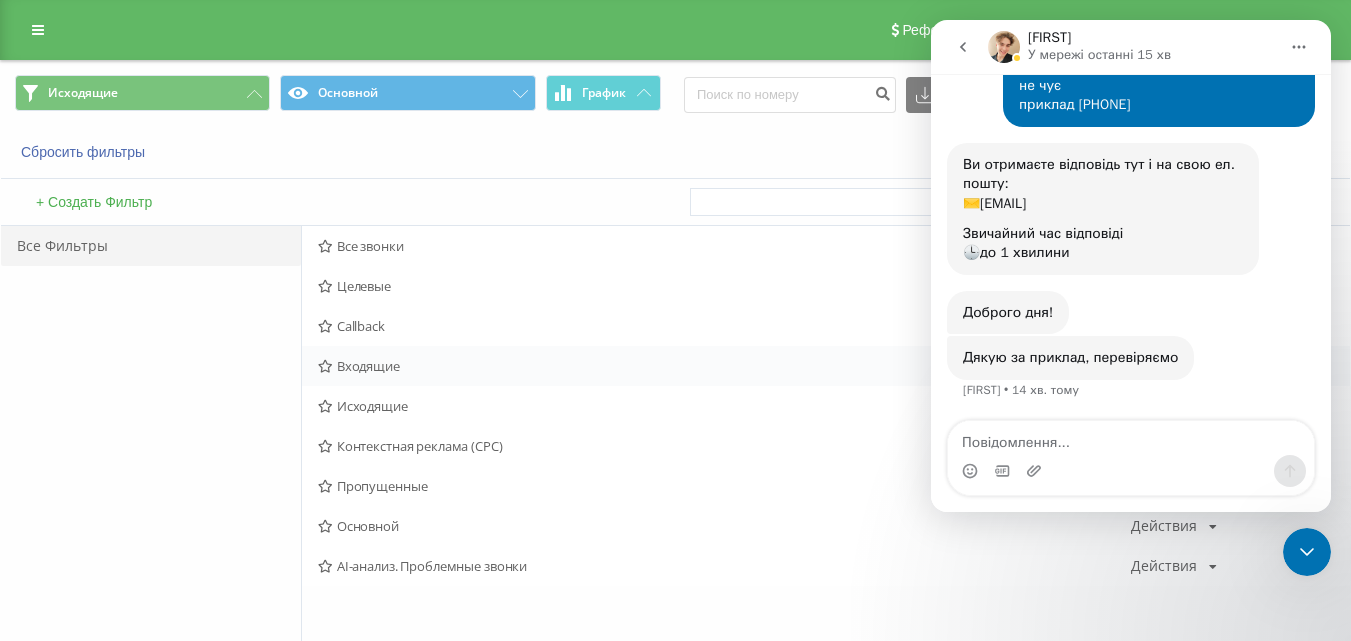 click on "Входящие" at bounding box center (724, 366) 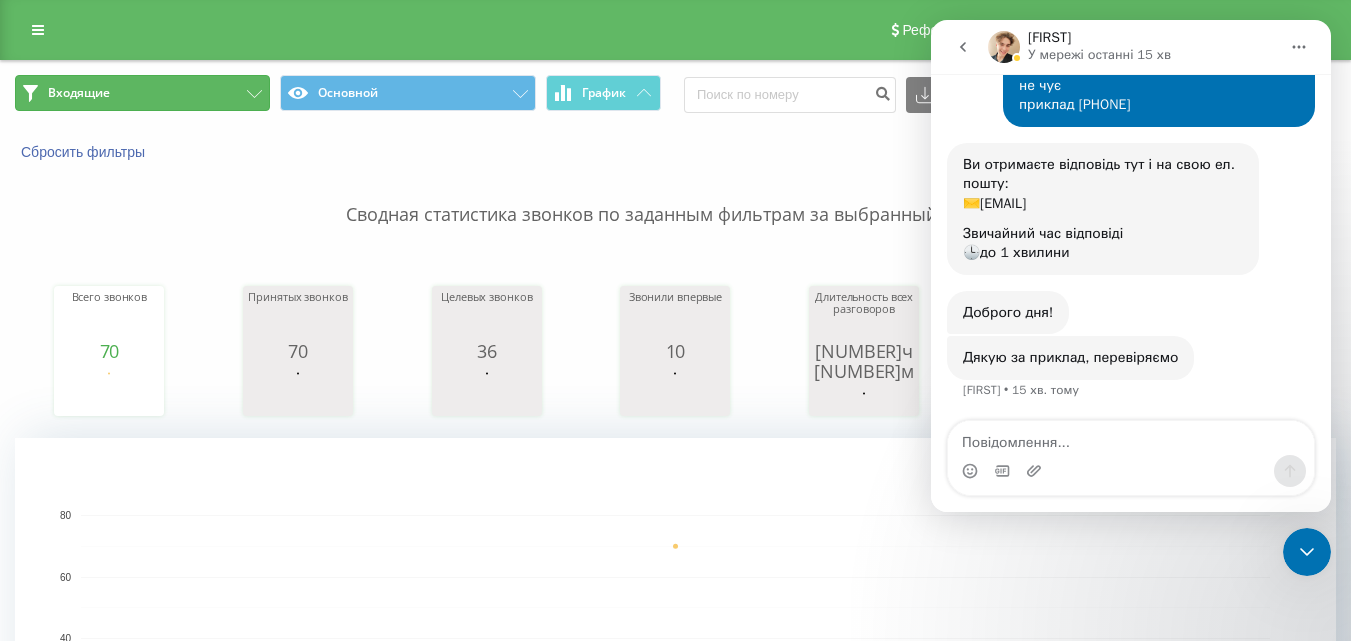click on "Входящие" at bounding box center (142, 93) 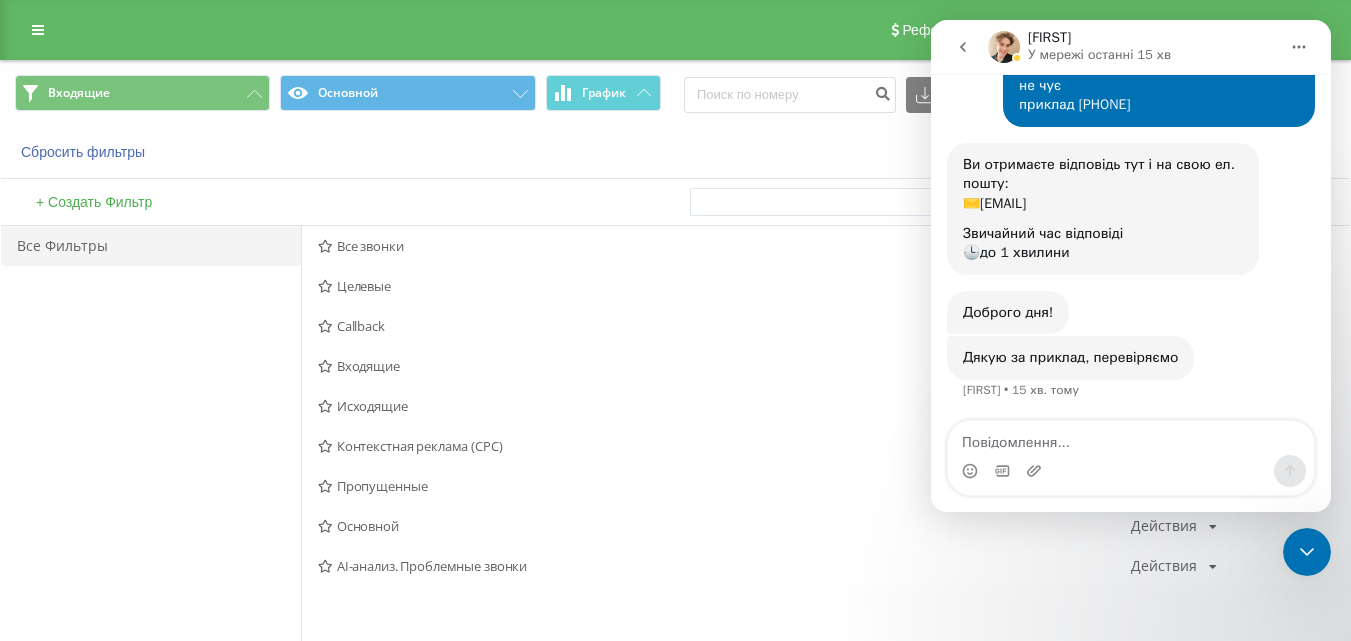 click on "Исходящие" at bounding box center (724, 406) 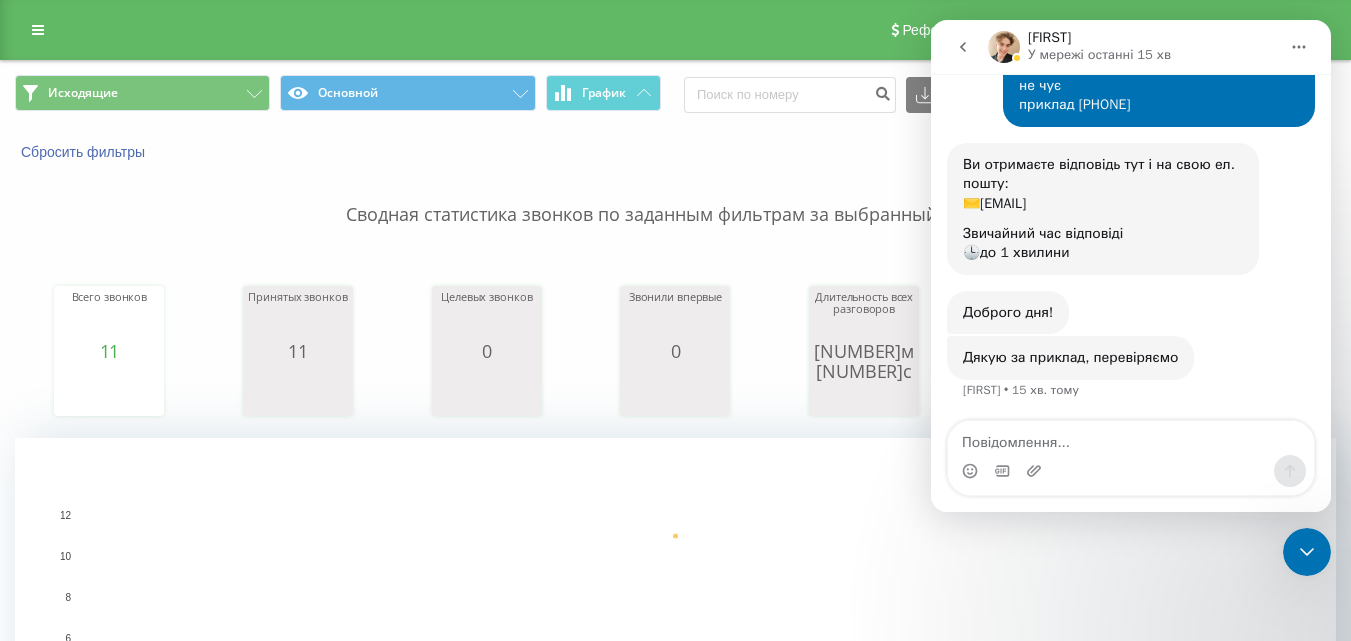 click 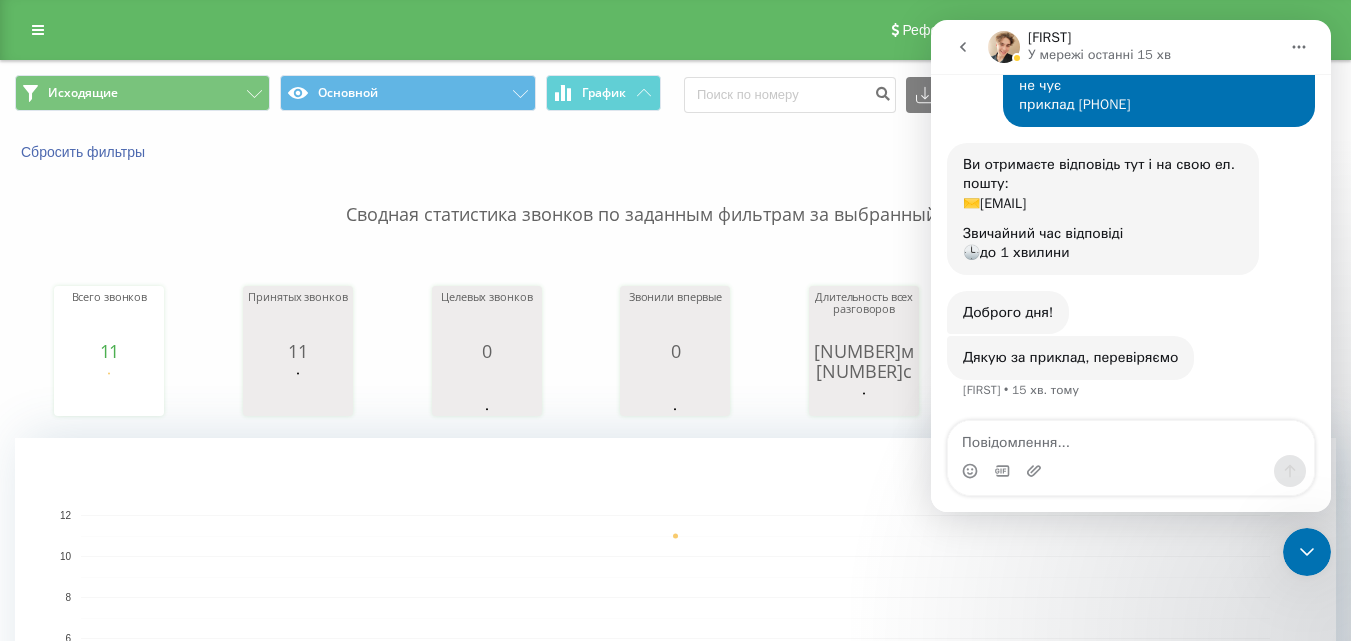 drag, startPoint x: 1896, startPoint y: 27, endPoint x: 973, endPoint y: 45, distance: 923.1755 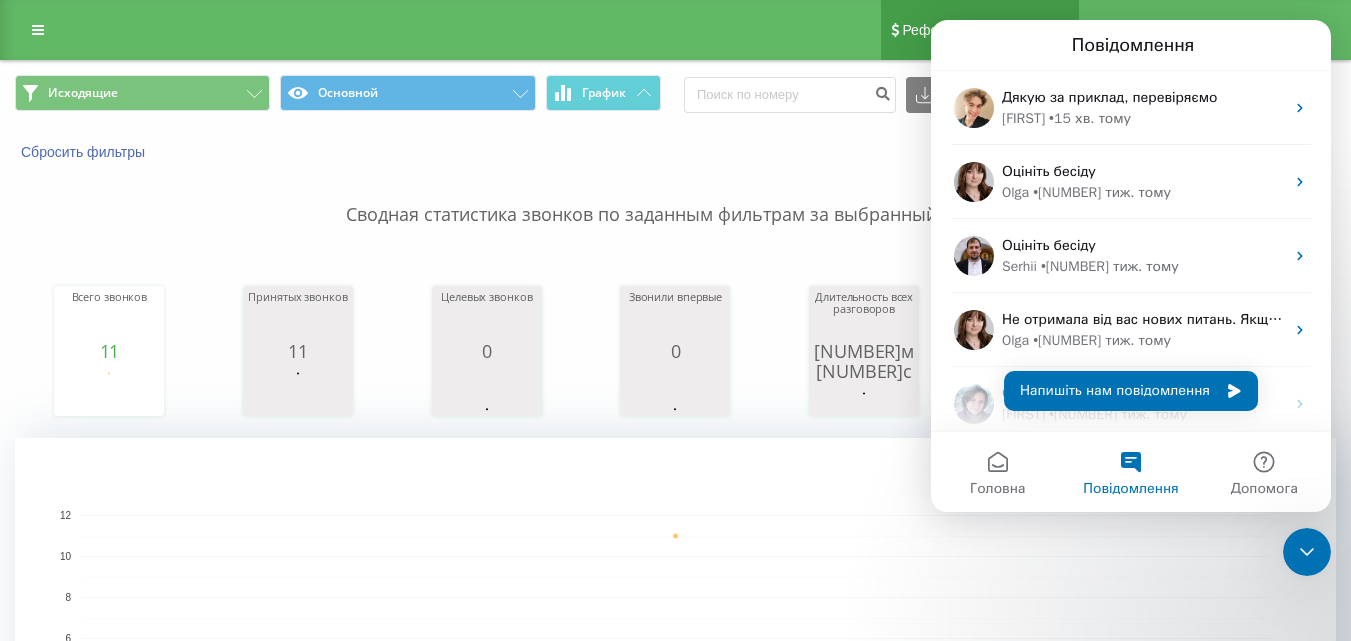 scroll, scrollTop: 0, scrollLeft: 0, axis: both 